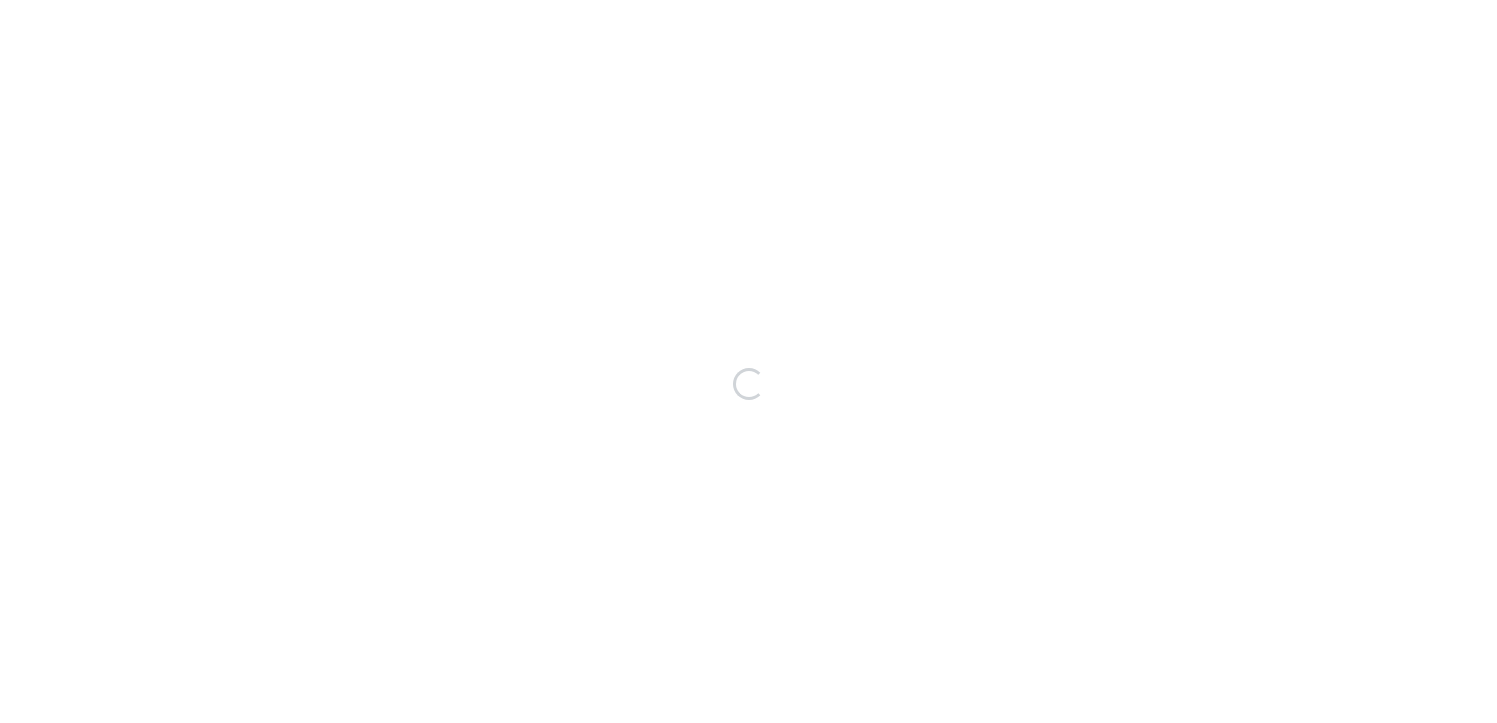 scroll, scrollTop: 0, scrollLeft: 0, axis: both 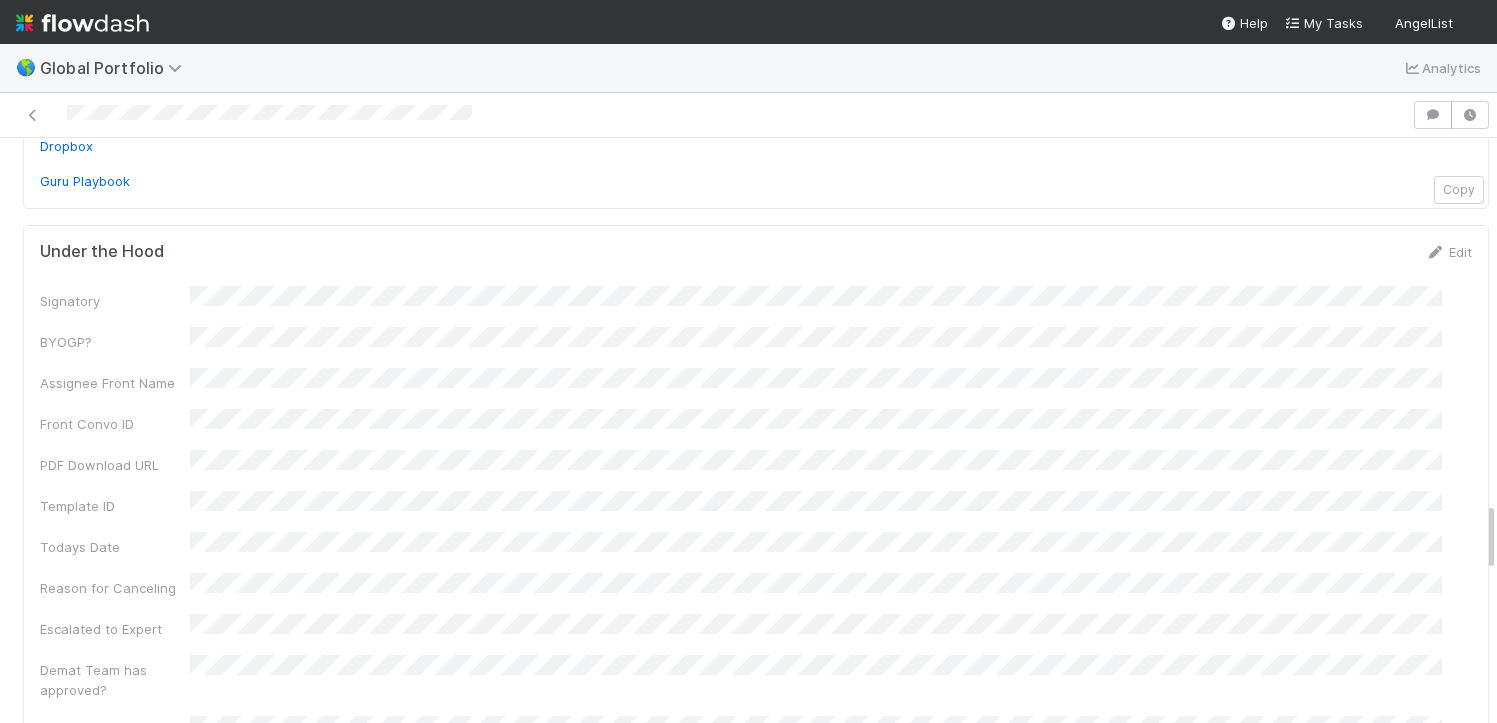 click at bounding box center (706, 115) 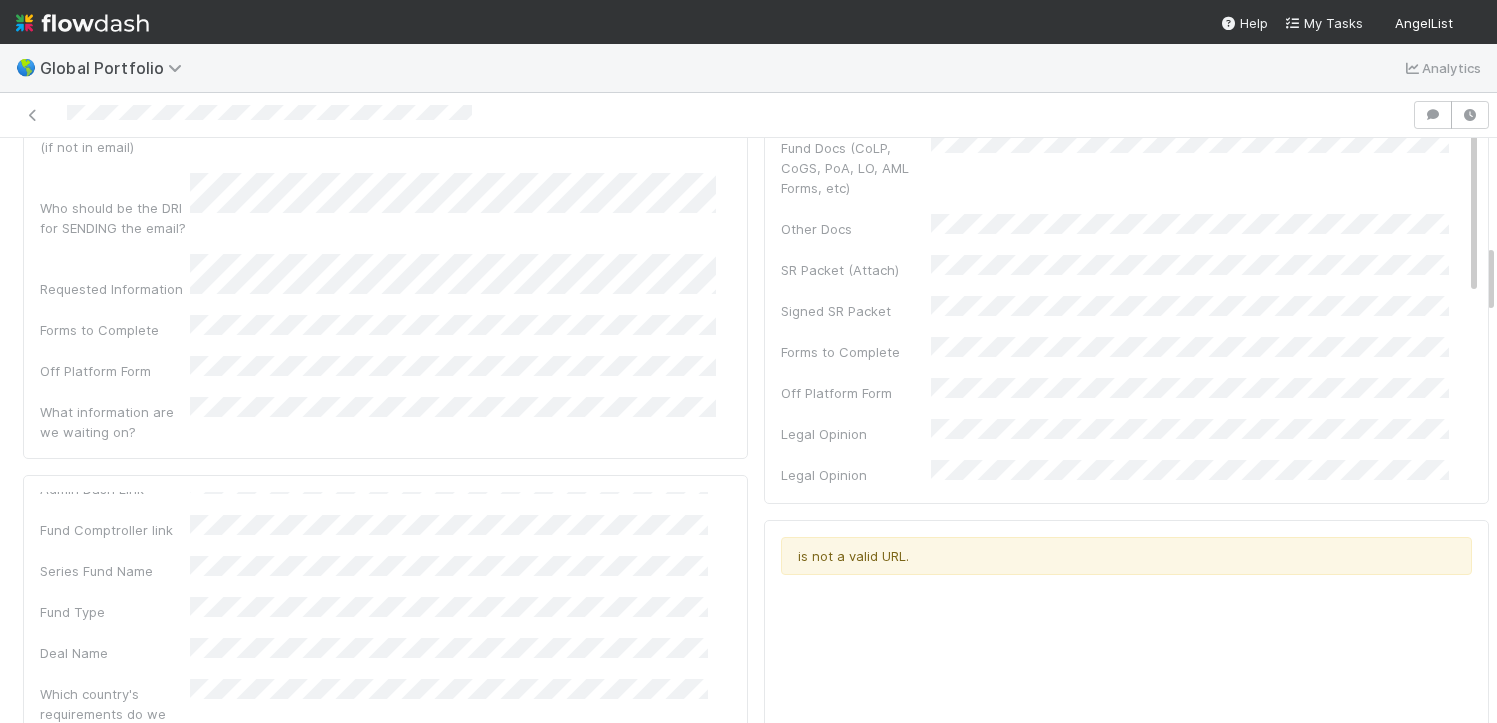 scroll, scrollTop: 0, scrollLeft: 0, axis: both 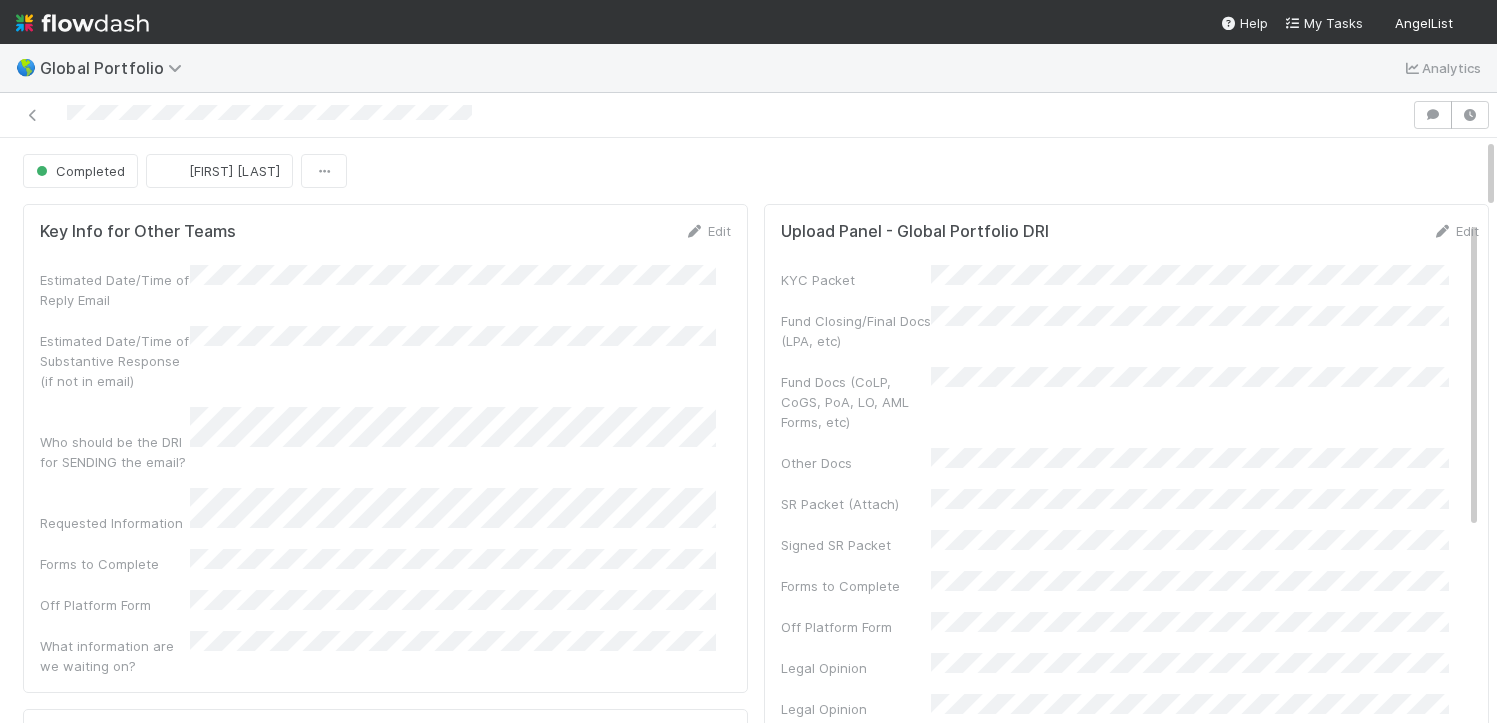 click at bounding box center (706, 115) 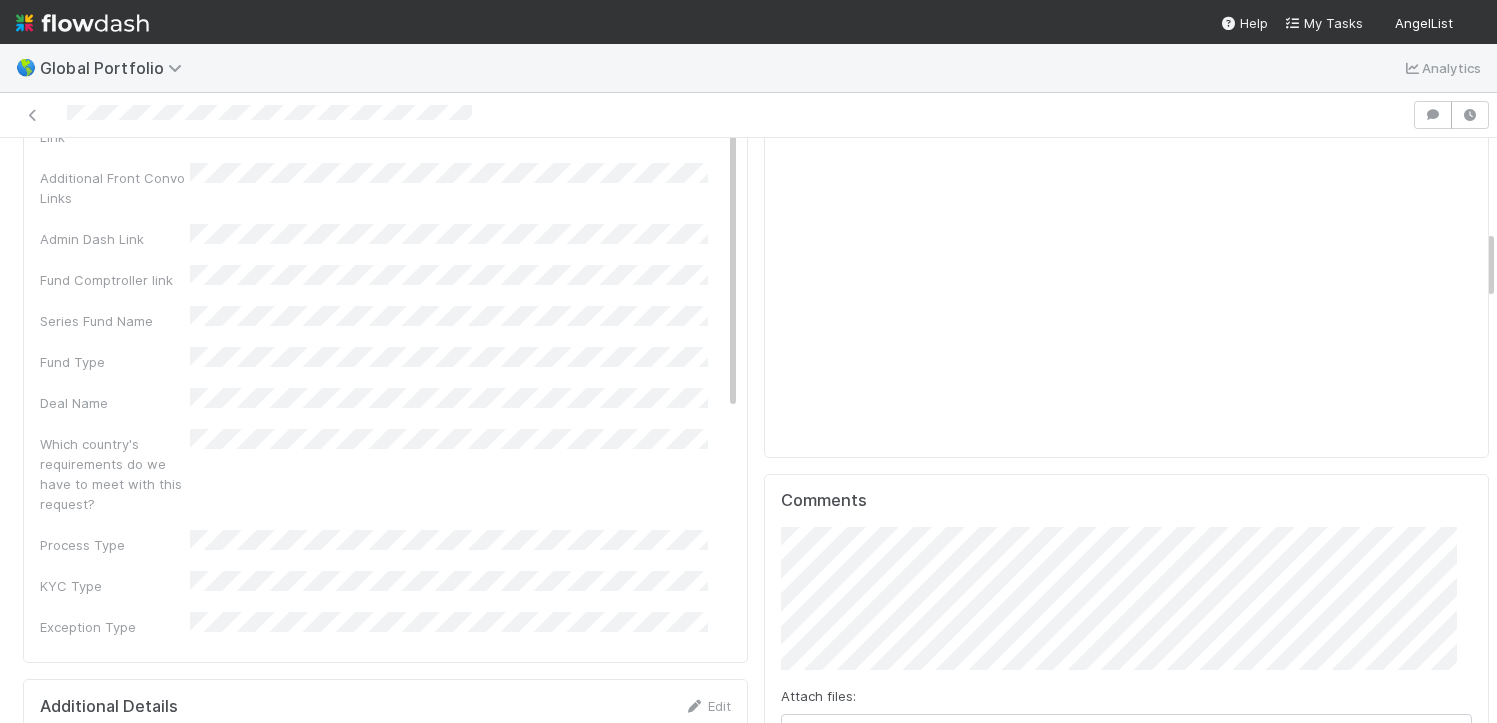 scroll, scrollTop: 0, scrollLeft: 0, axis: both 